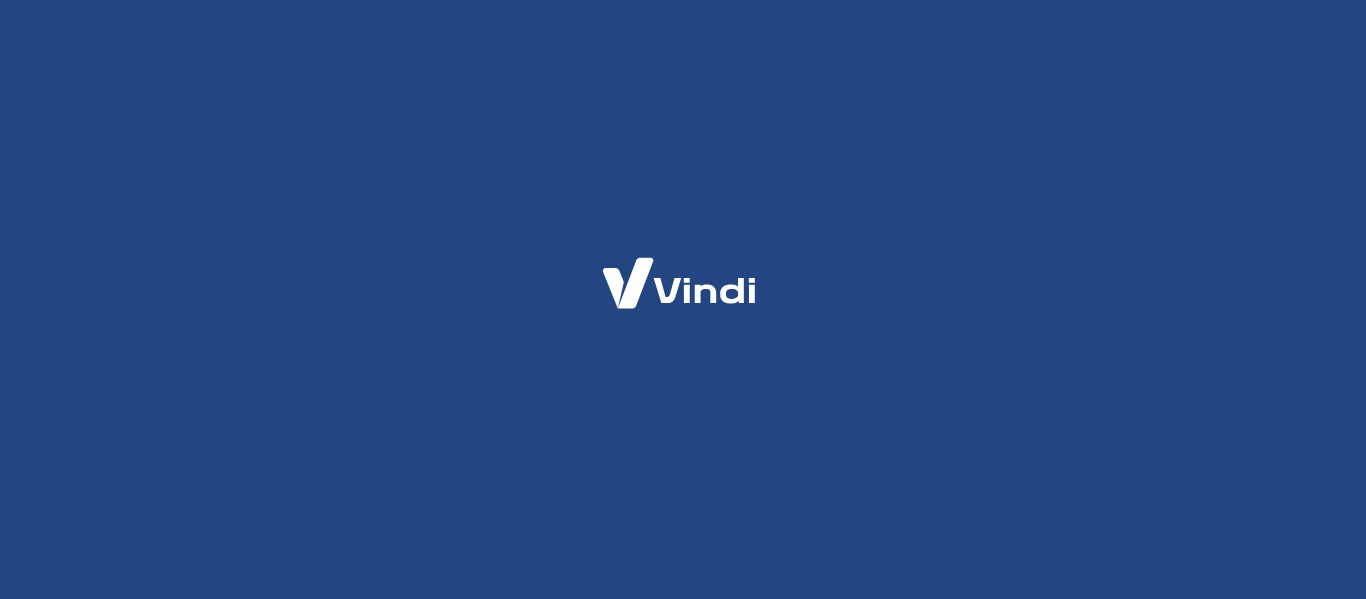 scroll, scrollTop: 0, scrollLeft: 0, axis: both 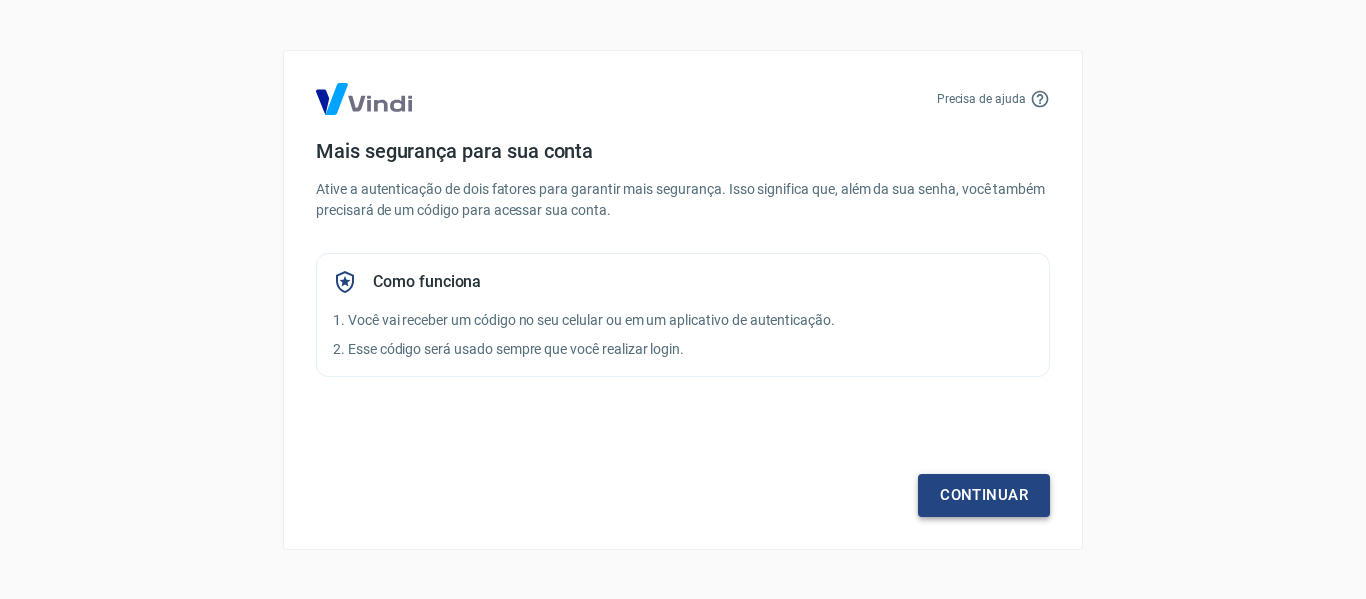 click on "Continuar" at bounding box center (984, 495) 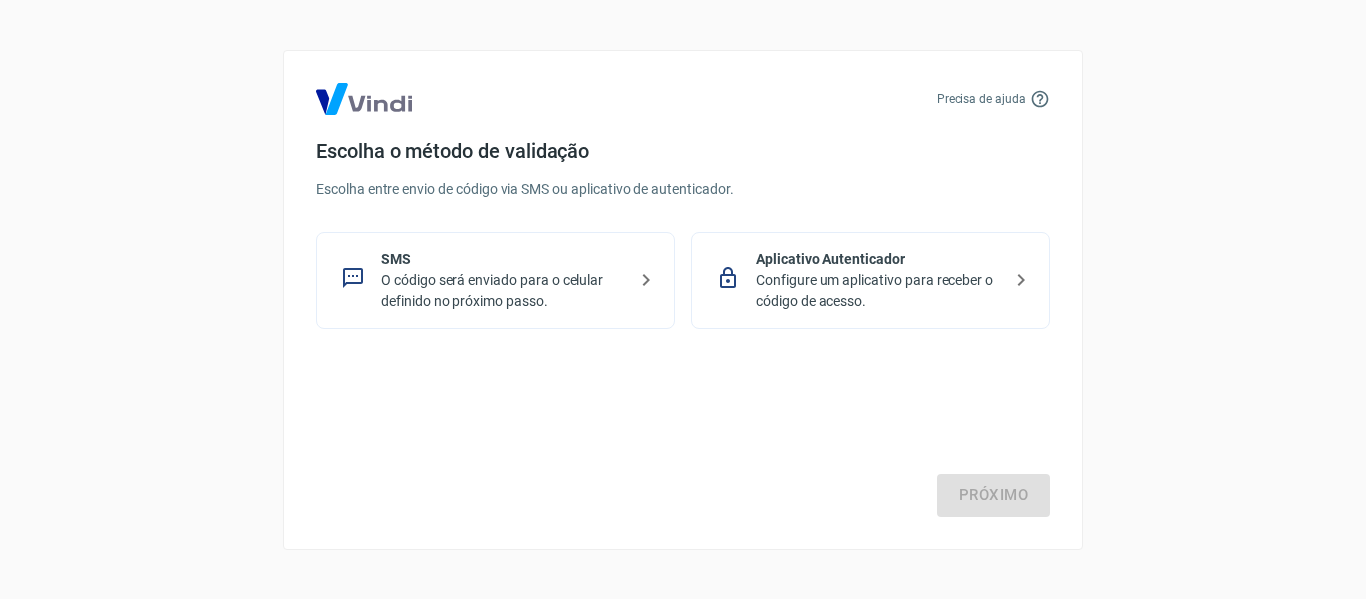 click on "Configure um aplicativo para receber o código de acesso." at bounding box center (878, 291) 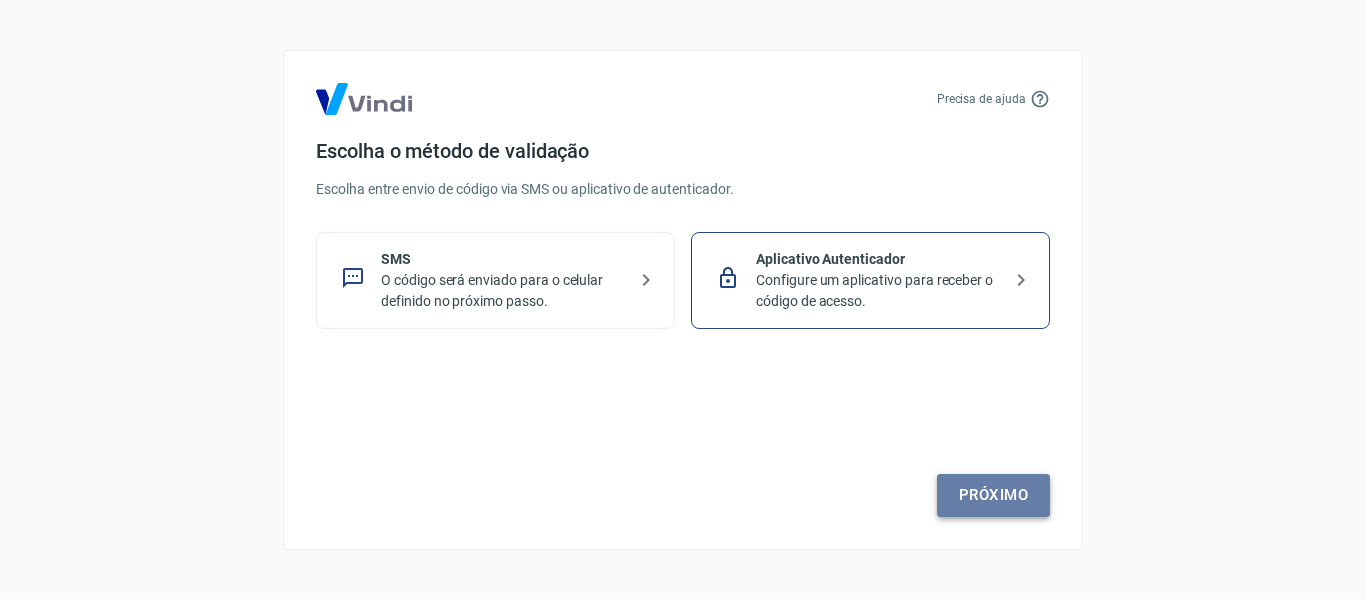 click on "Próximo" at bounding box center (993, 495) 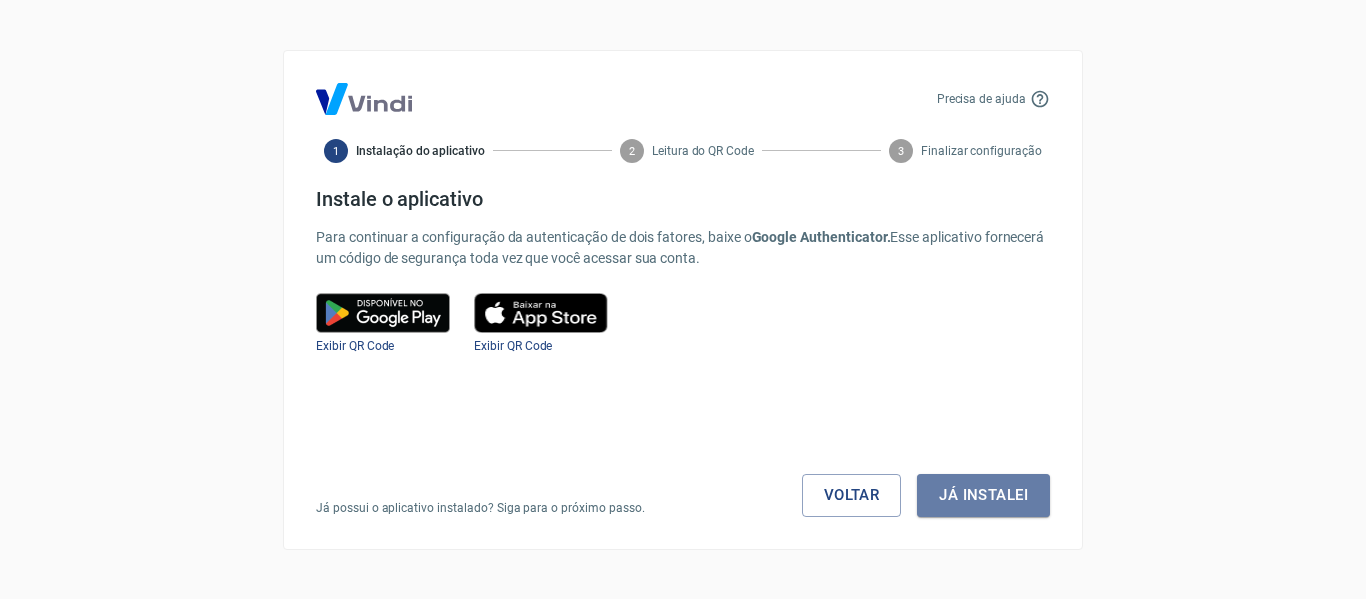 drag, startPoint x: 987, startPoint y: 478, endPoint x: 1244, endPoint y: 646, distance: 307.0391 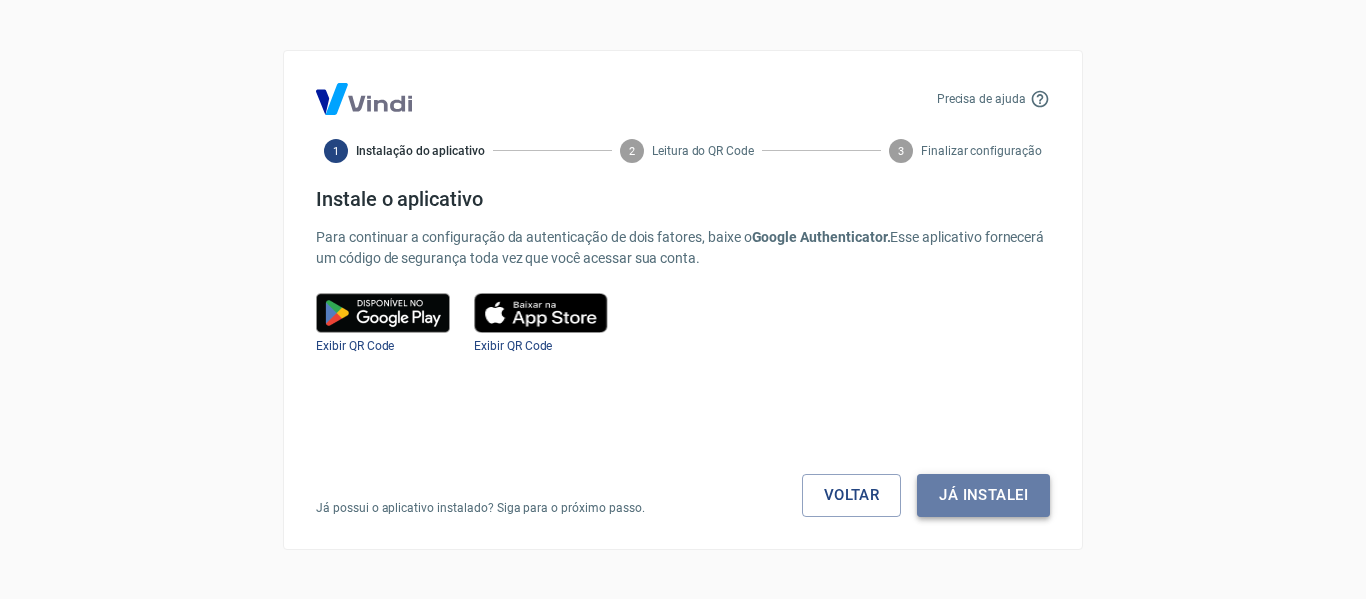 click on "Já instalei" at bounding box center [983, 495] 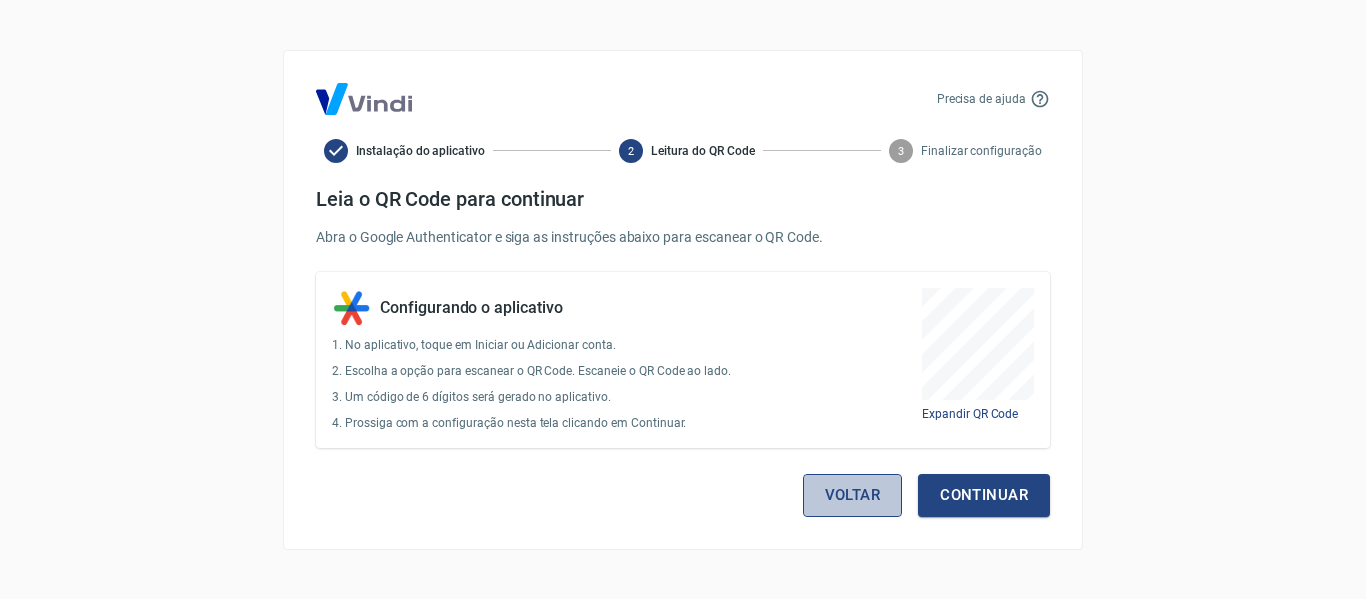 click on "Voltar" at bounding box center [853, 495] 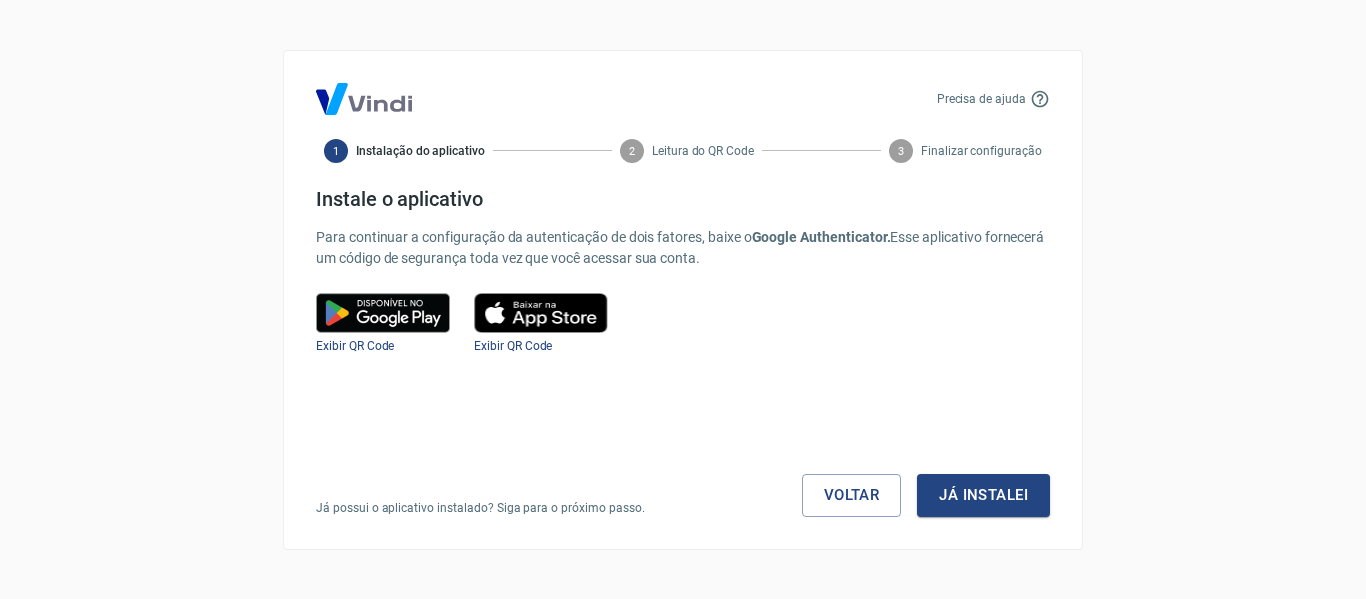 click on "Voltar" at bounding box center (852, 495) 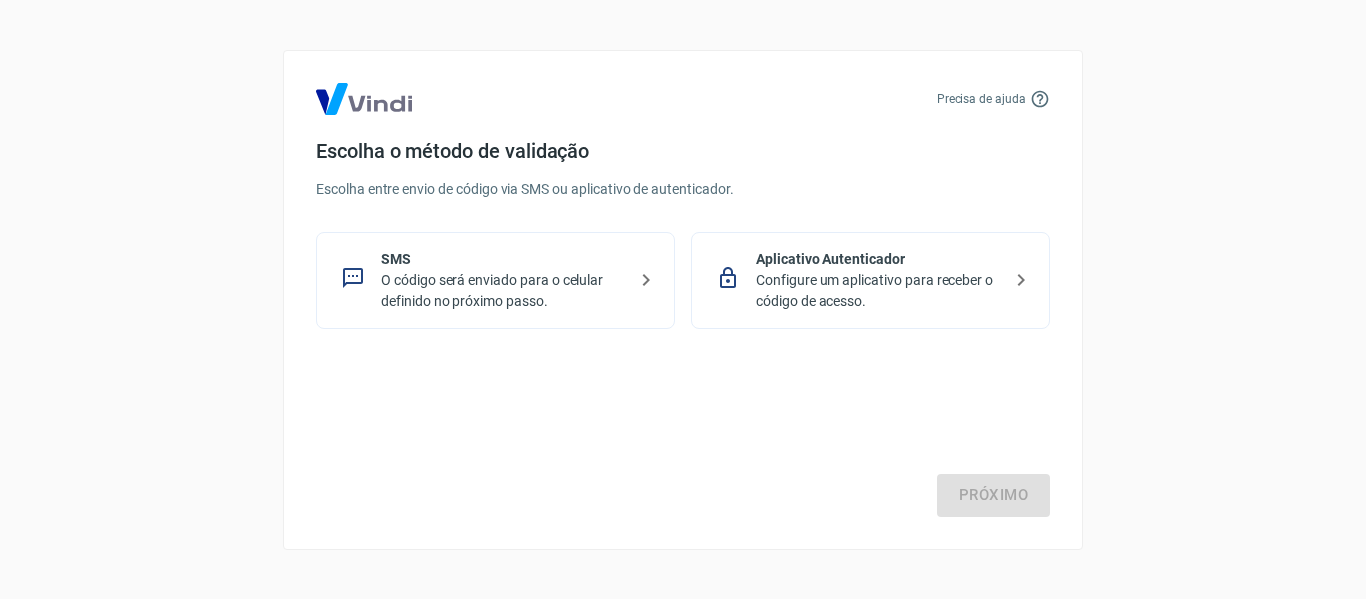 click on "SMS" at bounding box center [503, 259] 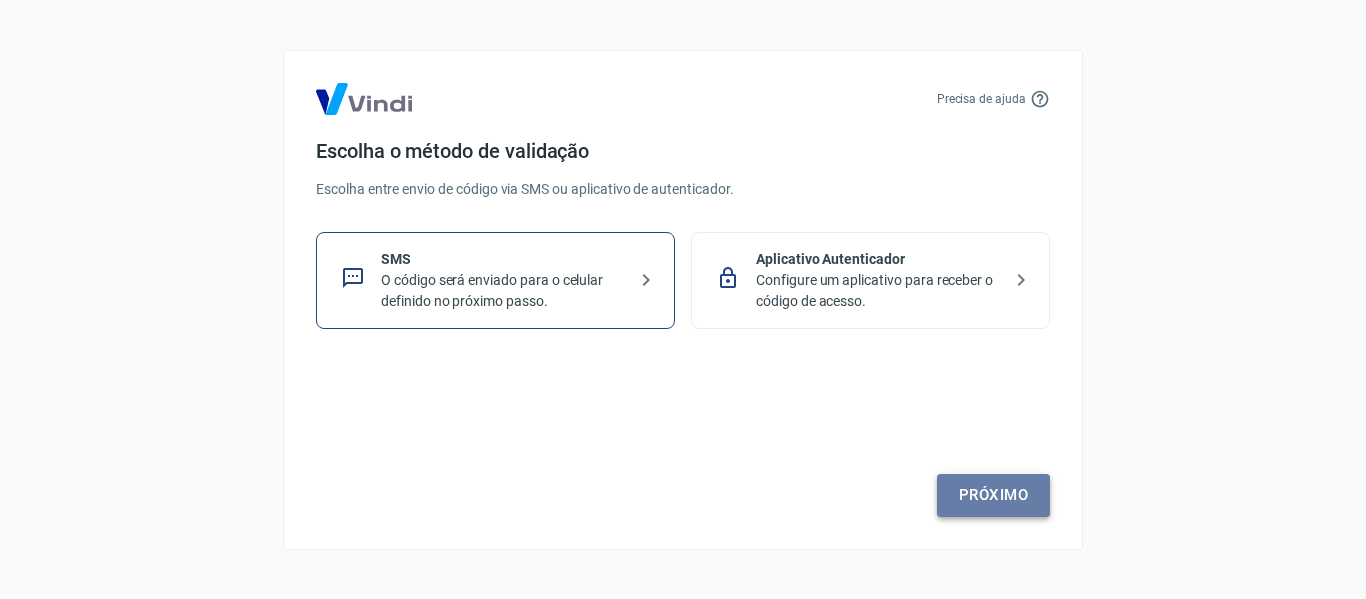 click on "Próximo" at bounding box center (993, 495) 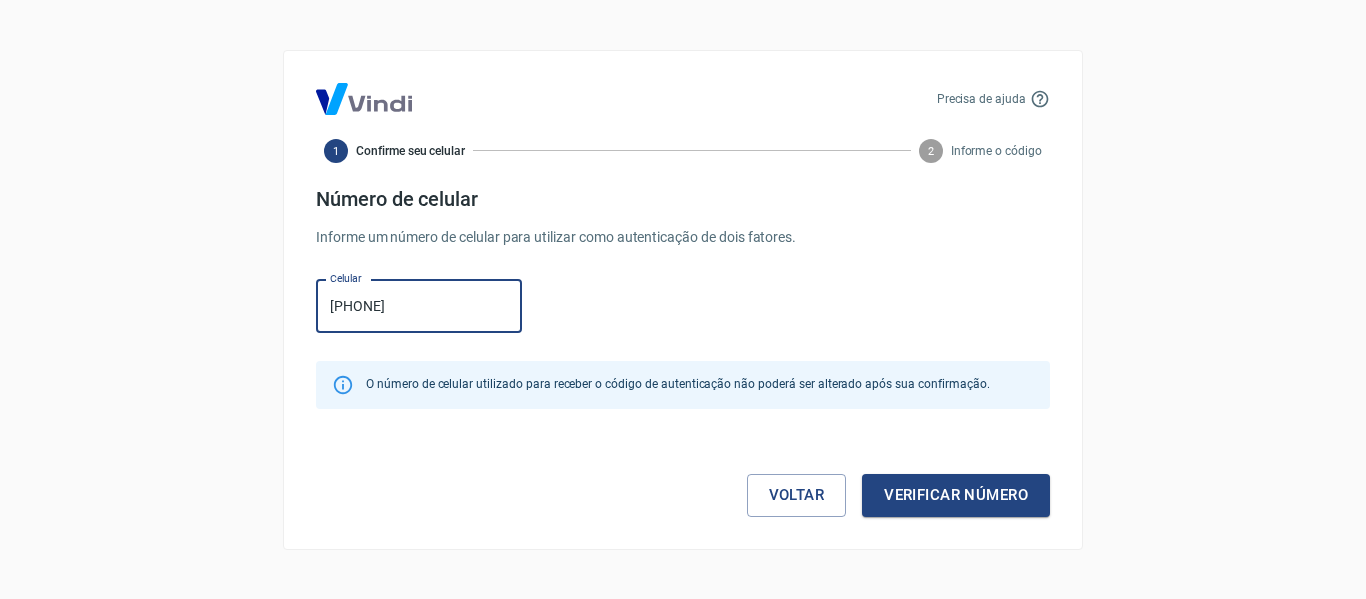 type on "[PHONE]" 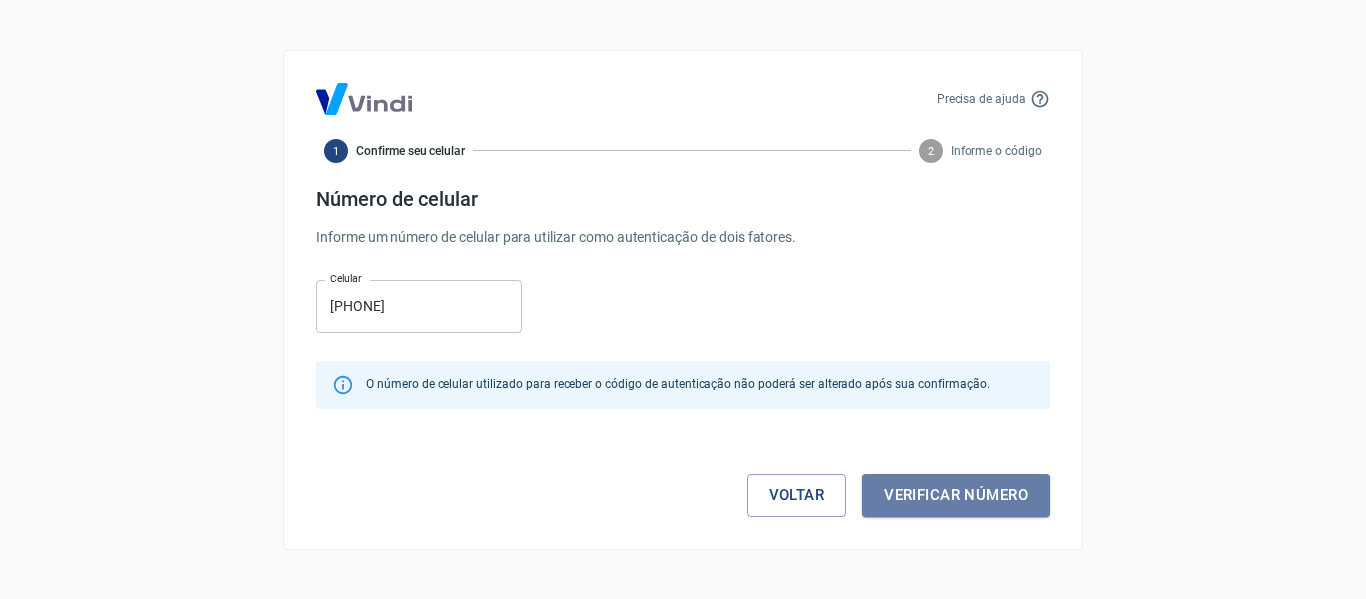 click on "Verificar número" at bounding box center [956, 495] 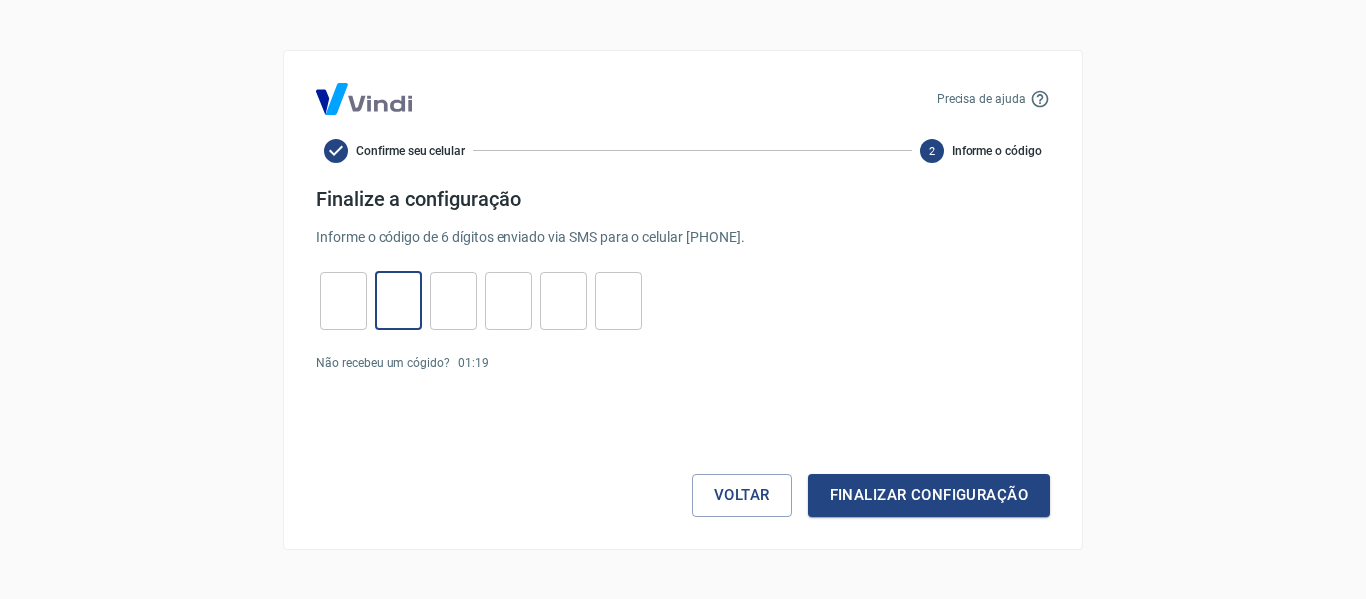 click at bounding box center (398, 300) 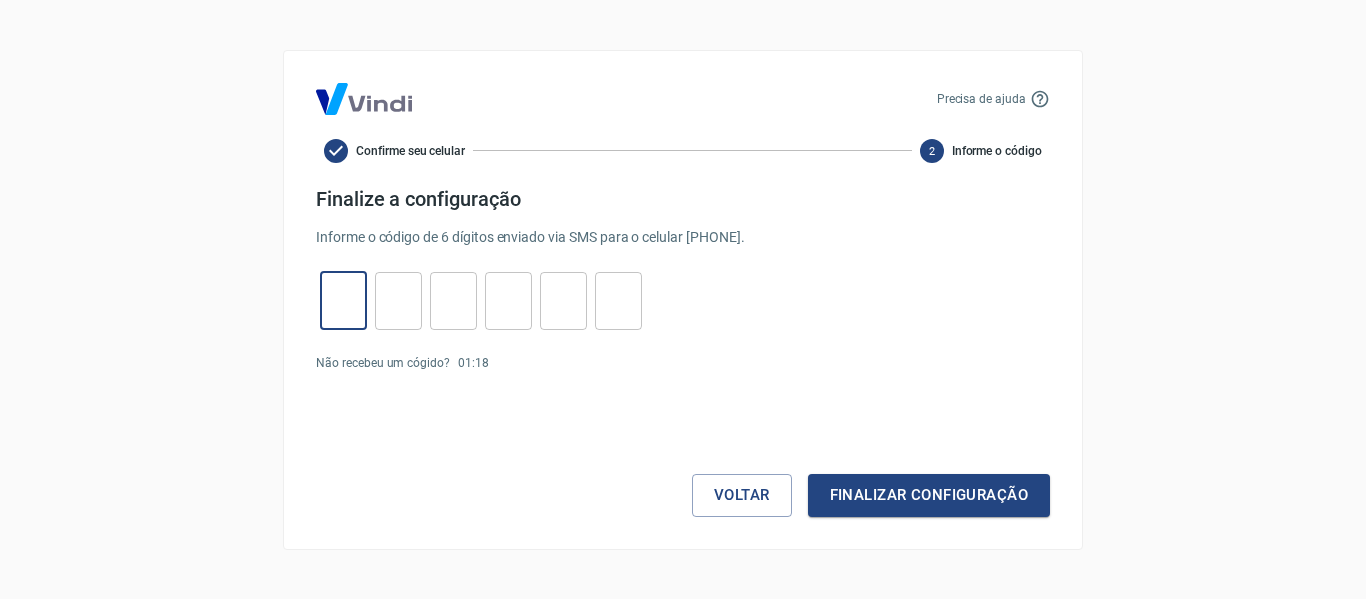 type on "3" 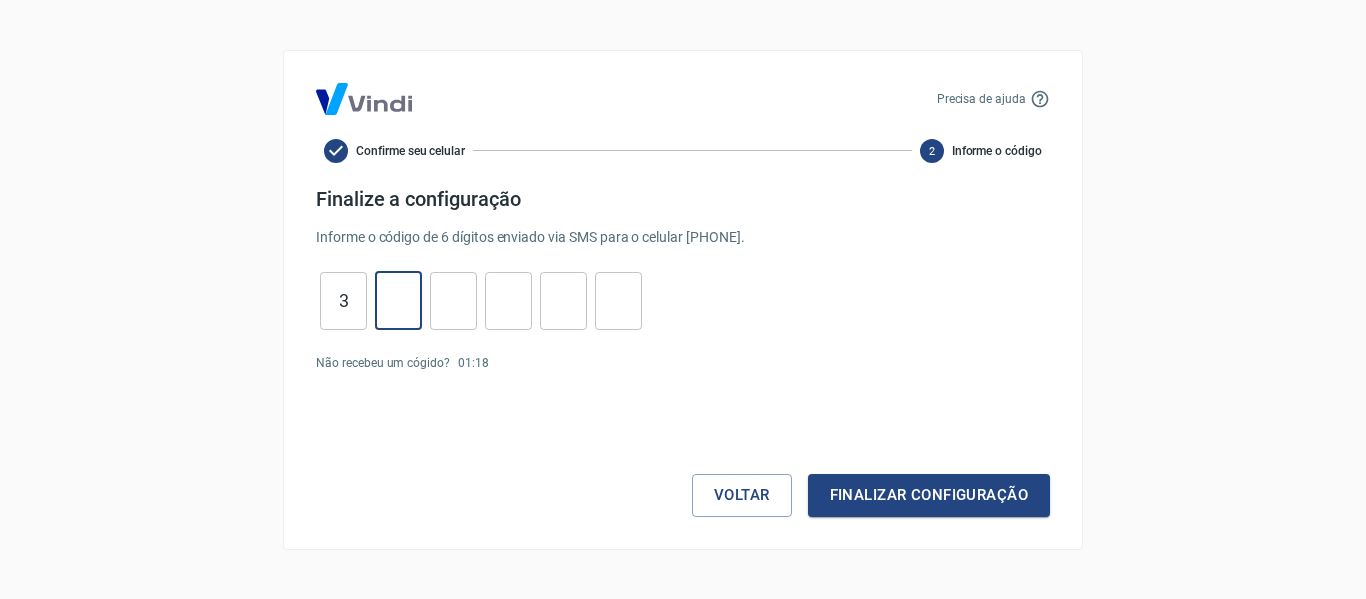 type on "2" 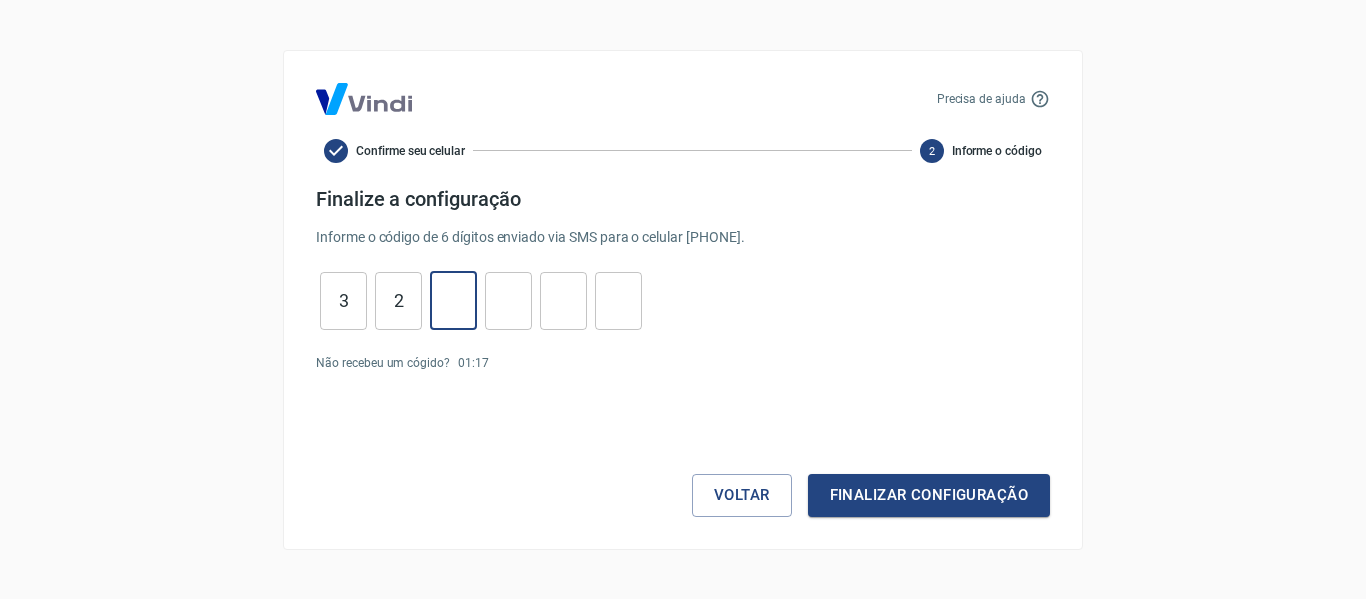 type on "3" 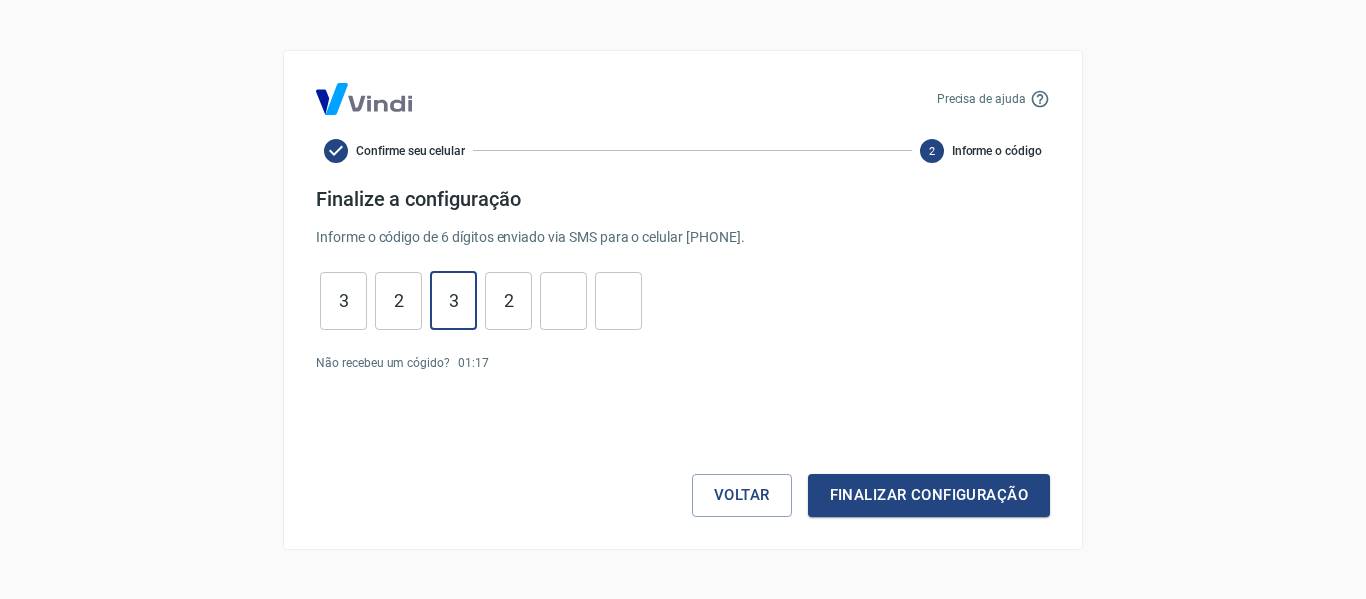 type on "2" 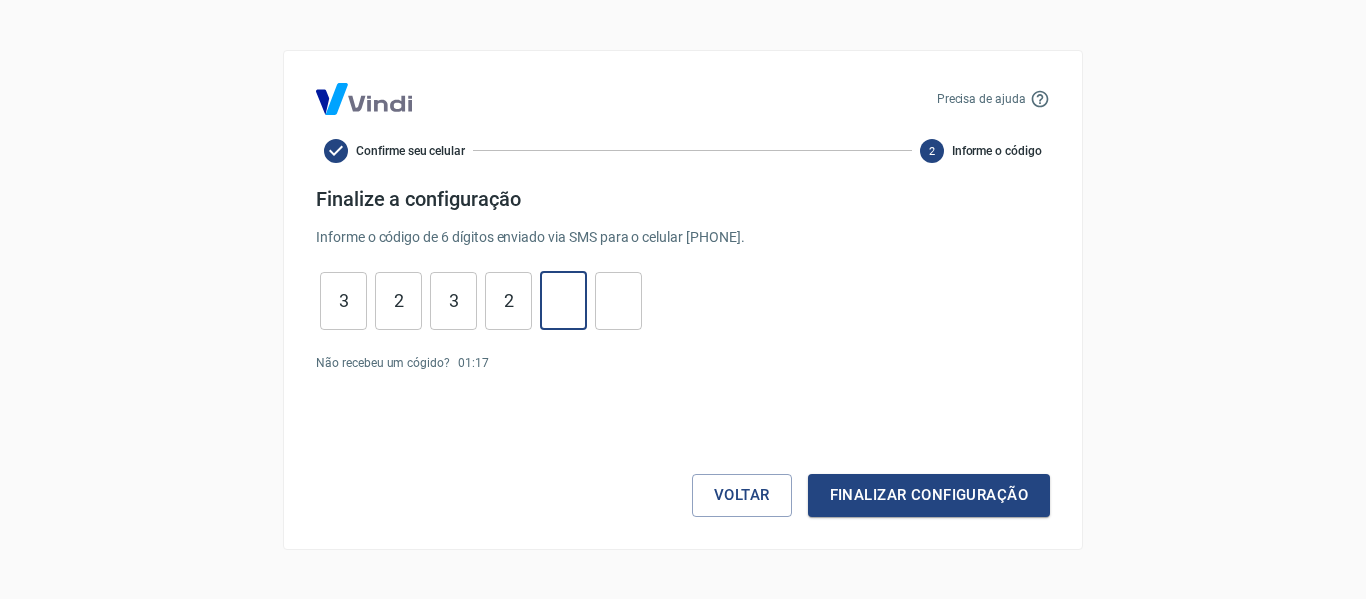 type on "3" 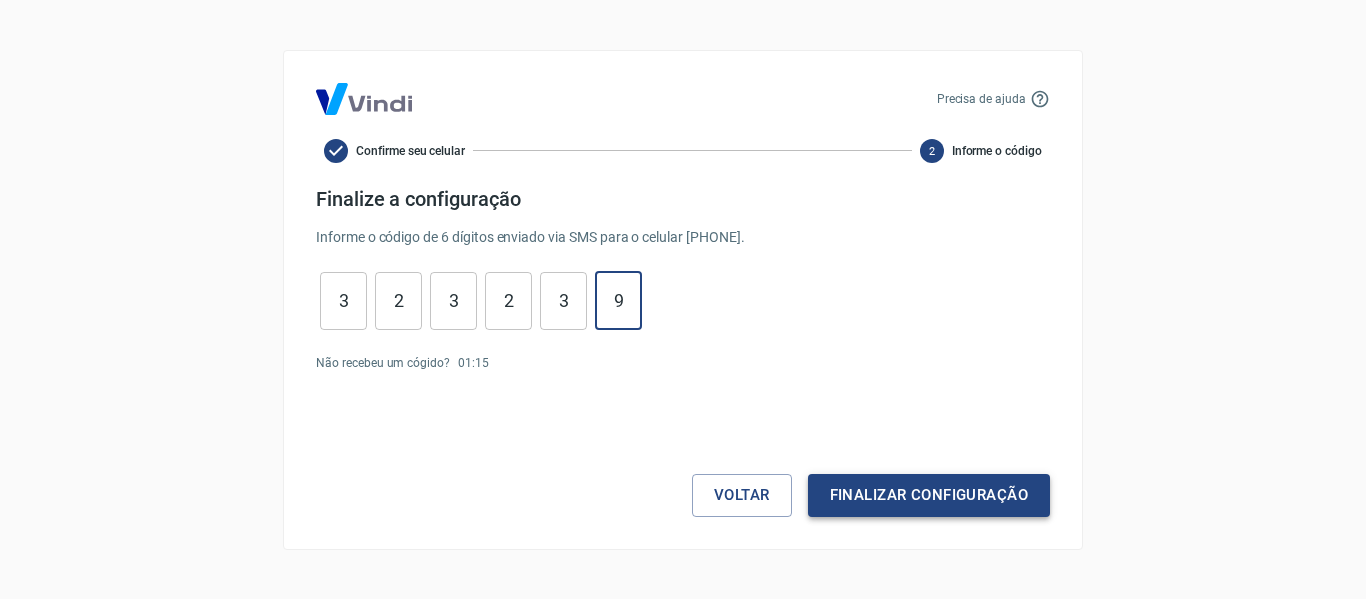 type on "9" 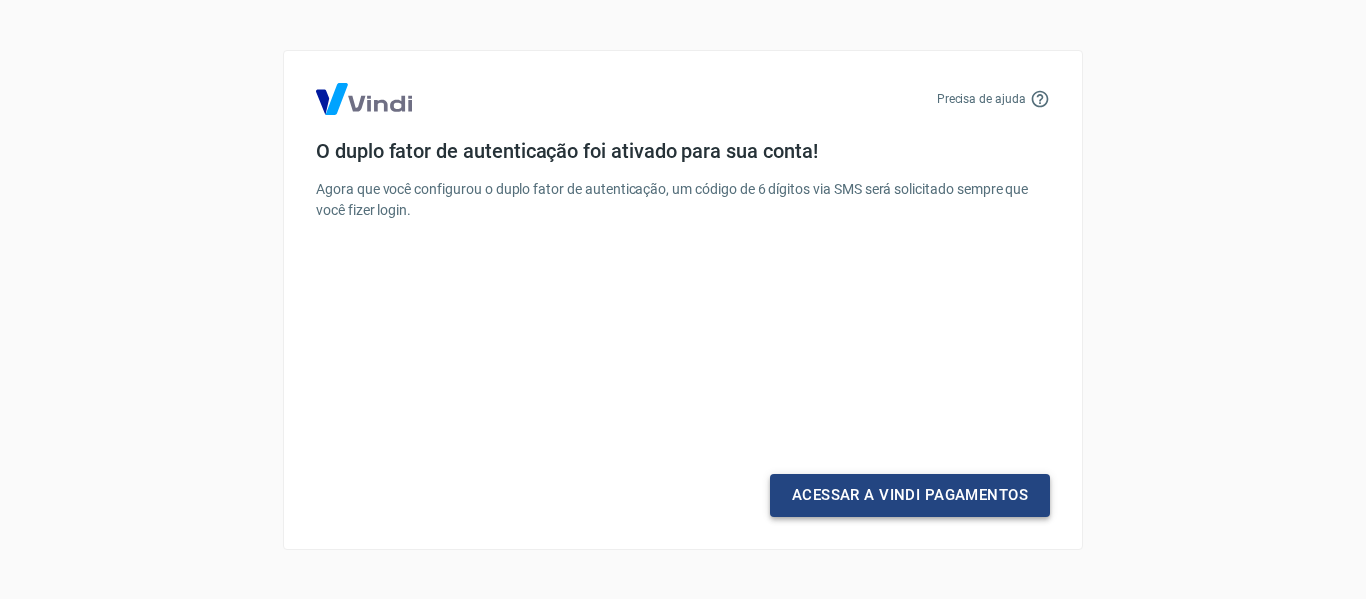 click on "Acessar a Vindi Pagamentos" at bounding box center (910, 495) 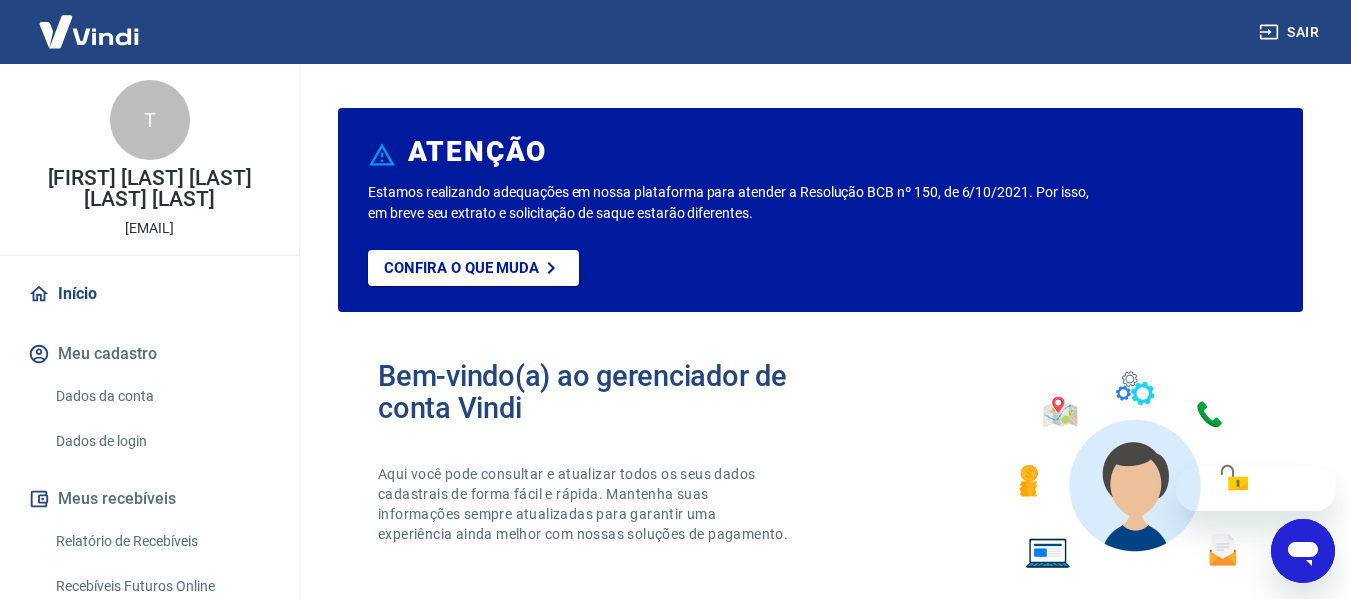 scroll, scrollTop: 0, scrollLeft: 0, axis: both 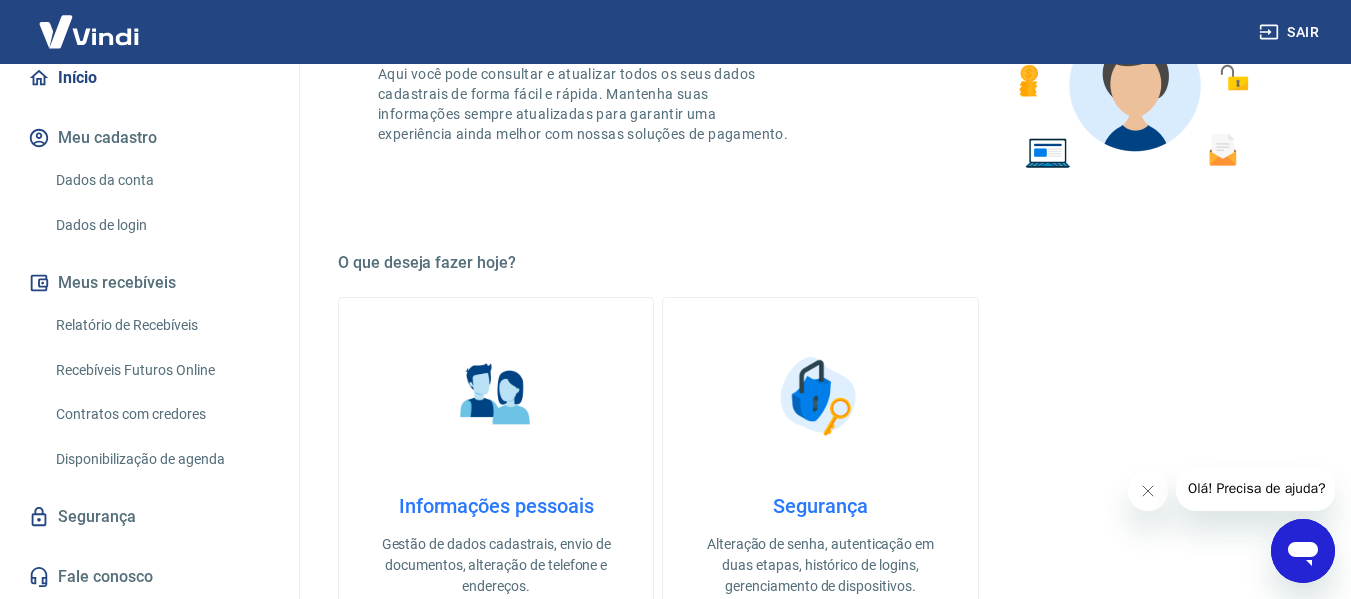 click on "Recebíveis Futuros Online" at bounding box center [161, 370] 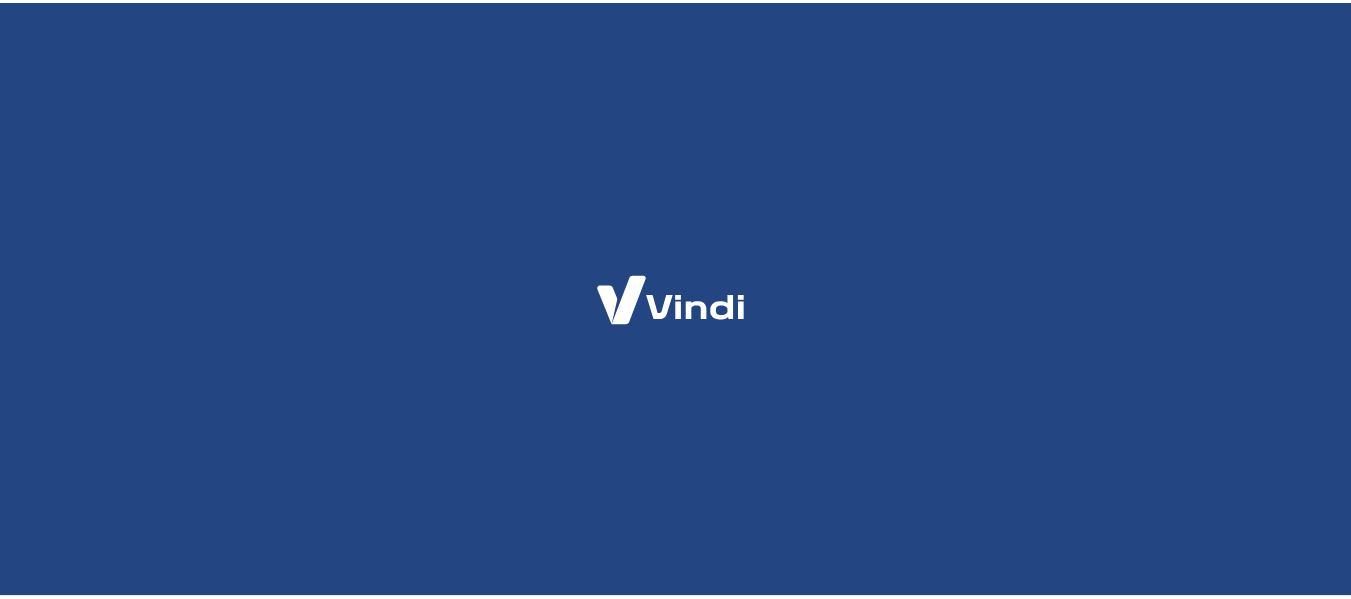 scroll, scrollTop: 0, scrollLeft: 0, axis: both 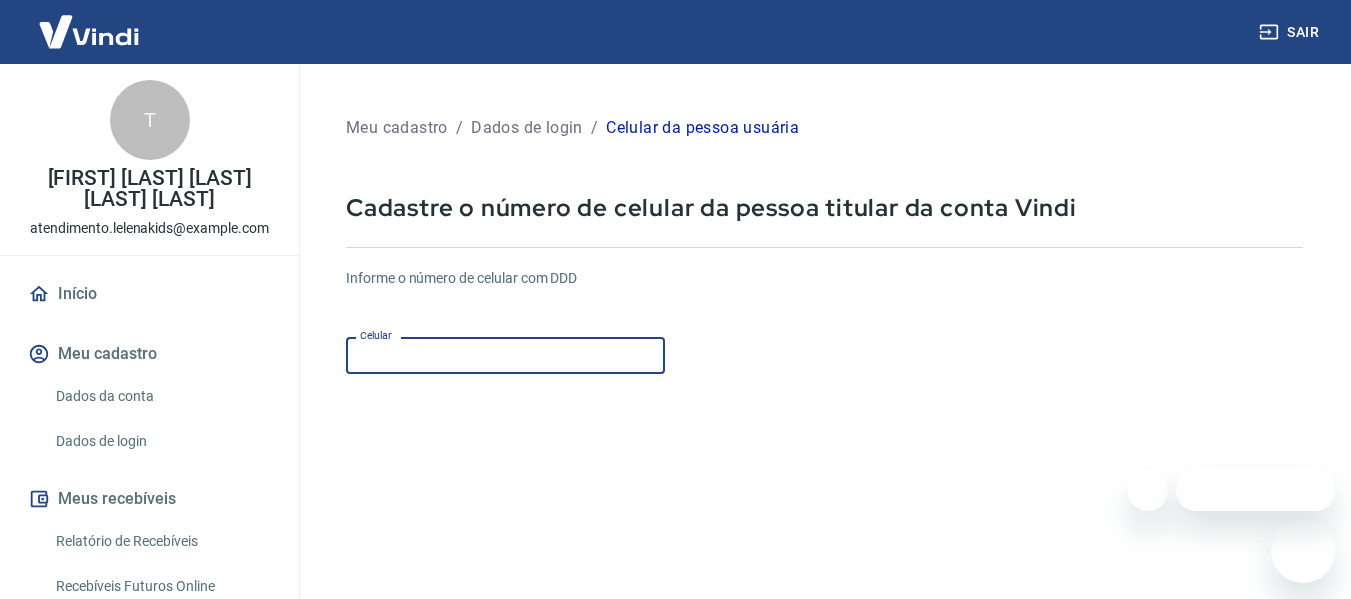 click on "Celular" at bounding box center [505, 355] 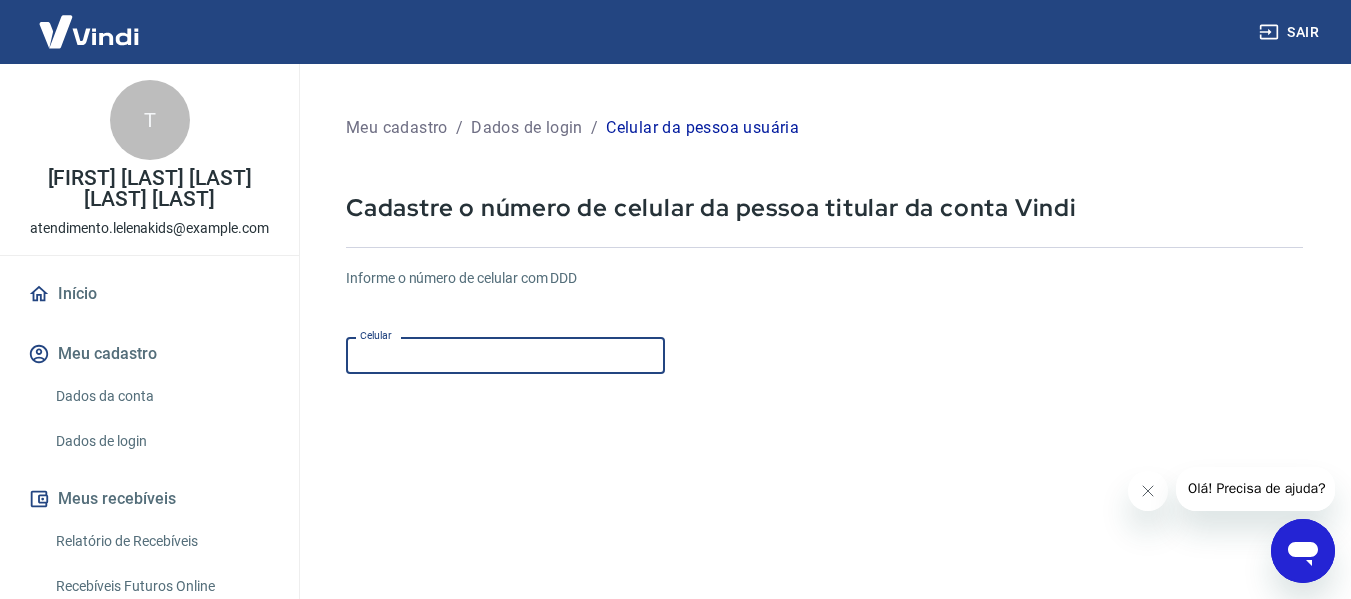 scroll, scrollTop: 0, scrollLeft: 0, axis: both 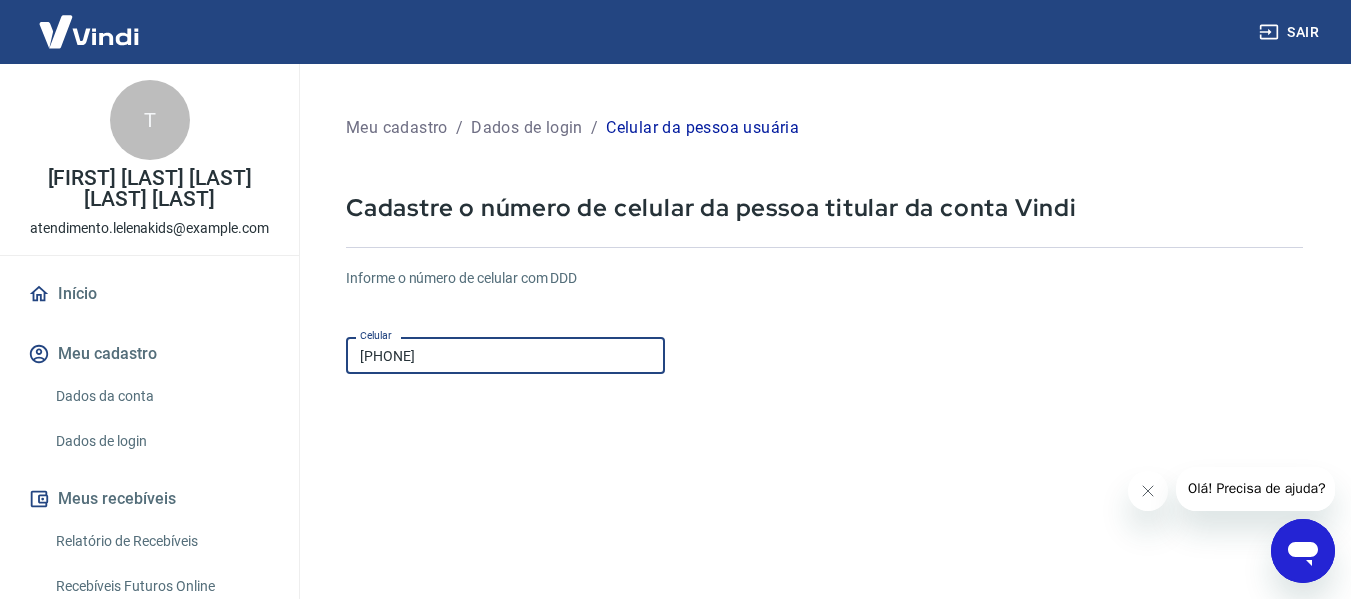 type on "[PHONE]" 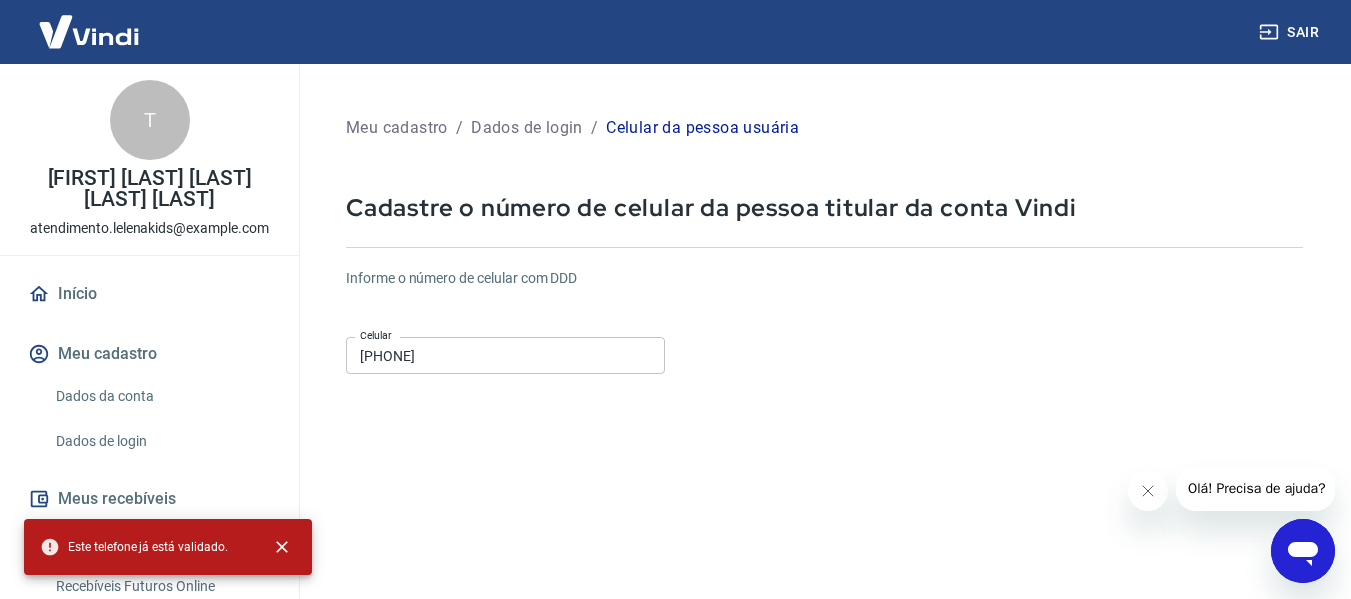 scroll, scrollTop: 300, scrollLeft: 0, axis: vertical 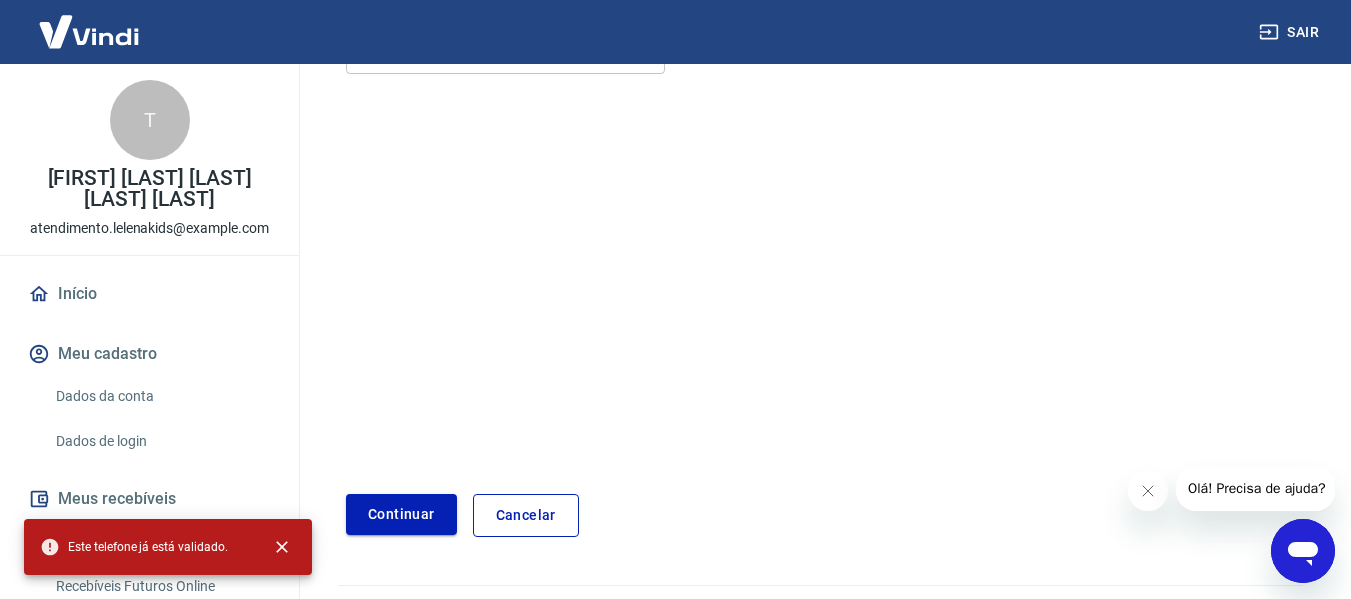 click on "Continuar" at bounding box center [401, 514] 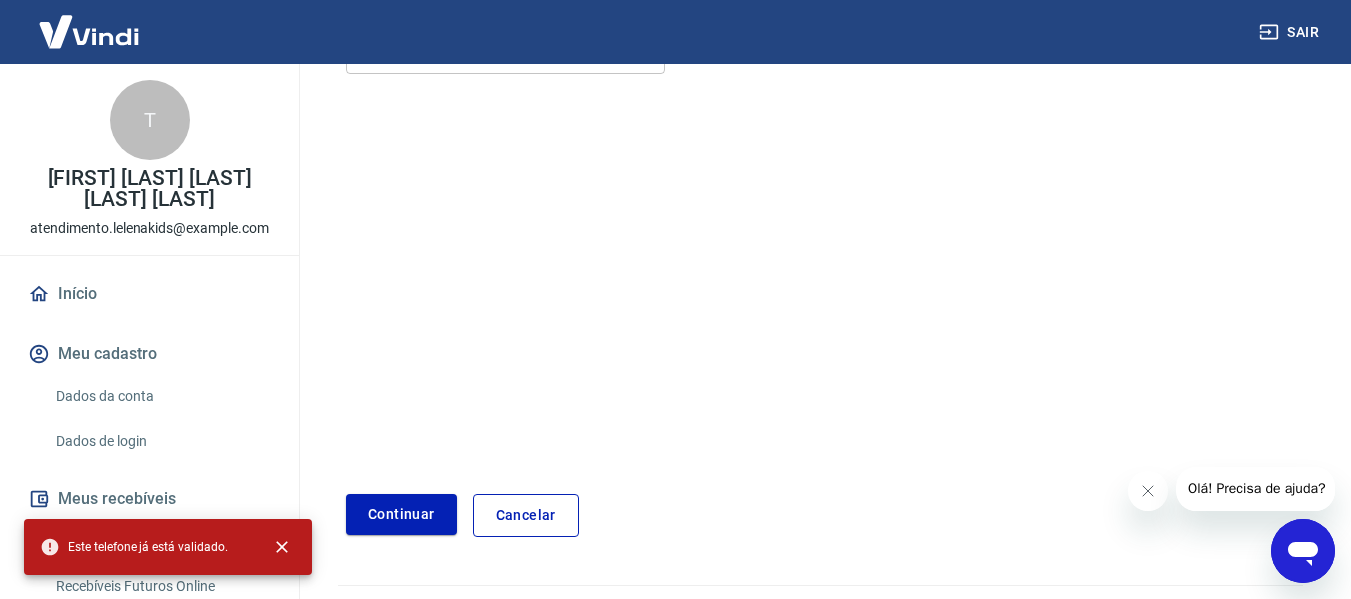 click on "Cancelar" at bounding box center [526, 515] 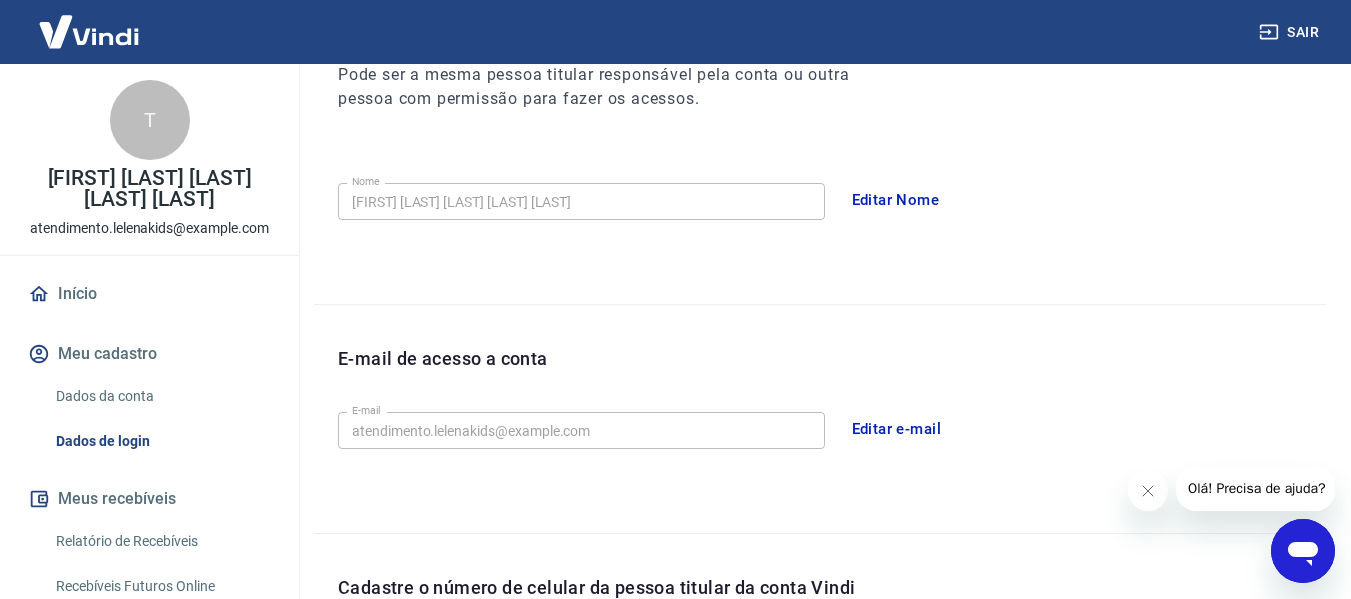 scroll, scrollTop: 618, scrollLeft: 0, axis: vertical 